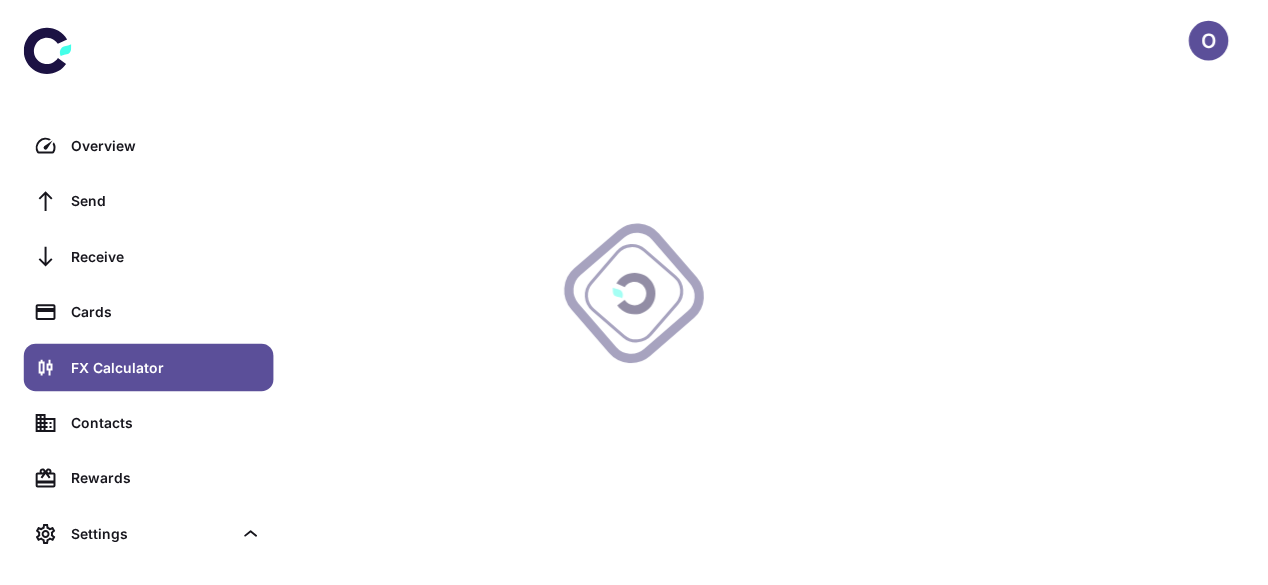 scroll, scrollTop: 0, scrollLeft: 0, axis: both 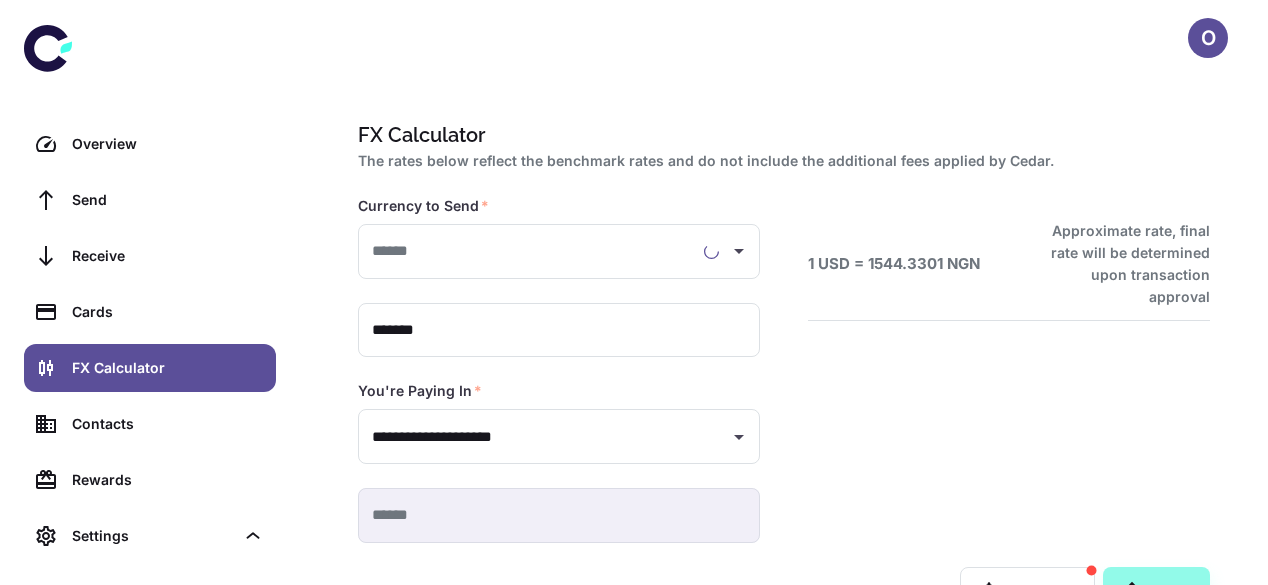 type on "**********" 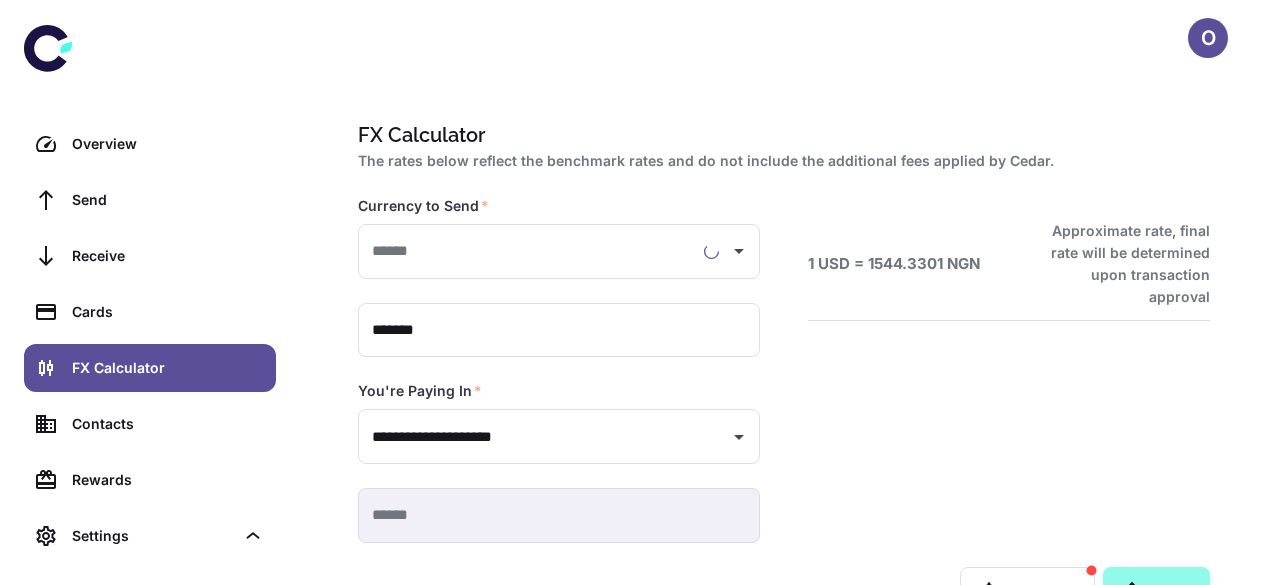 type on "**********" 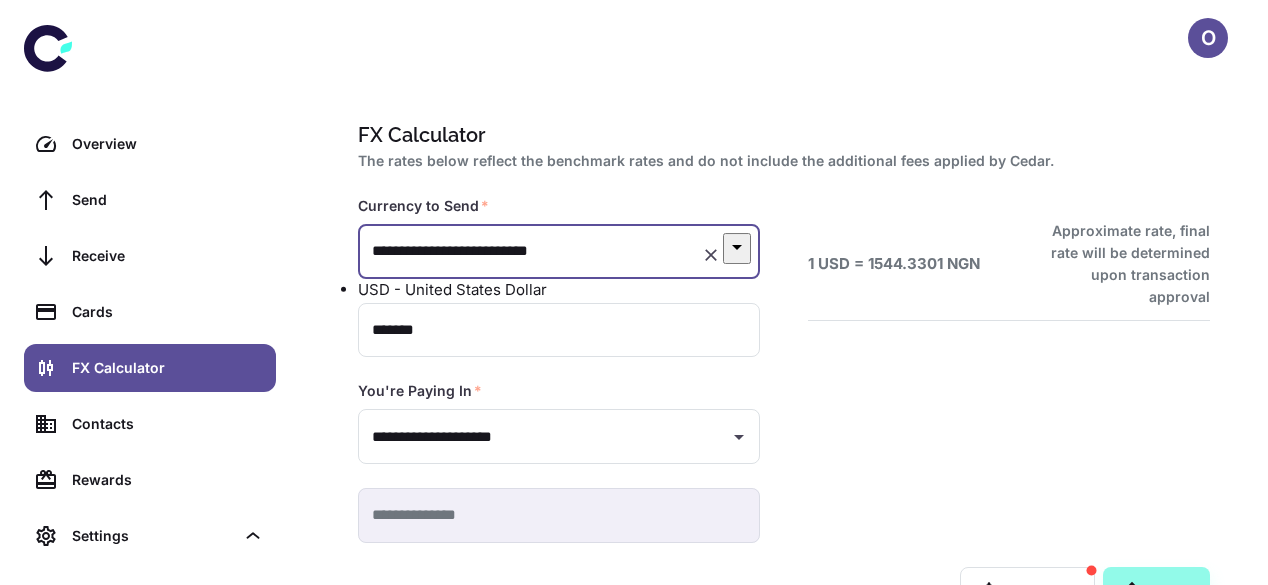 click on "**********" at bounding box center (531, 251) 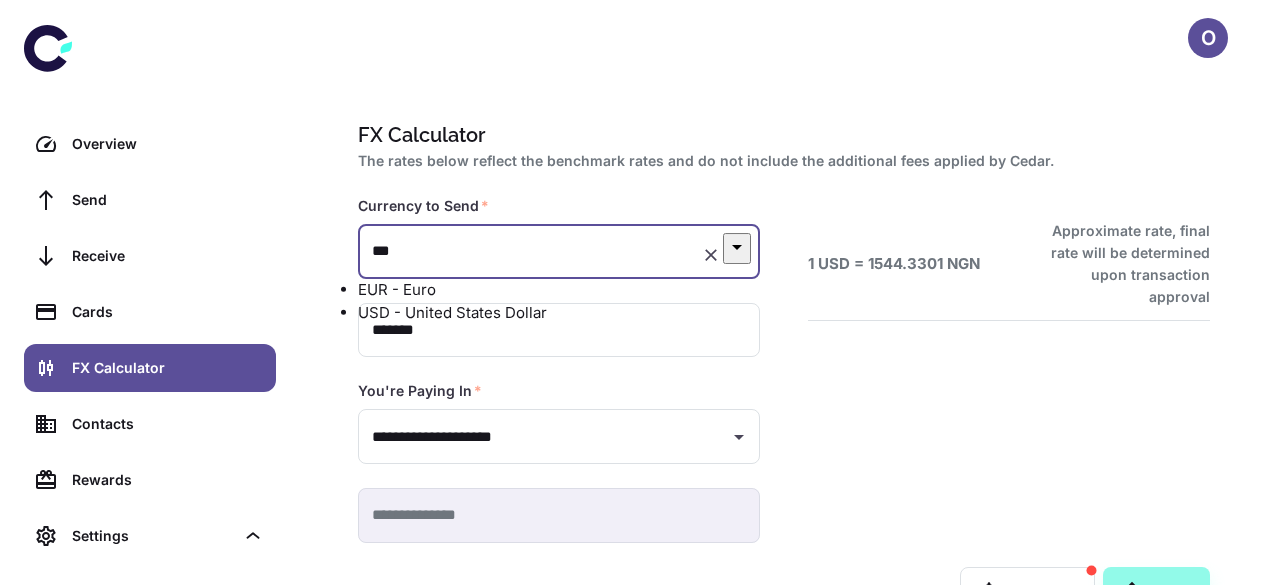 click on "EUR - Euro" at bounding box center (559, 290) 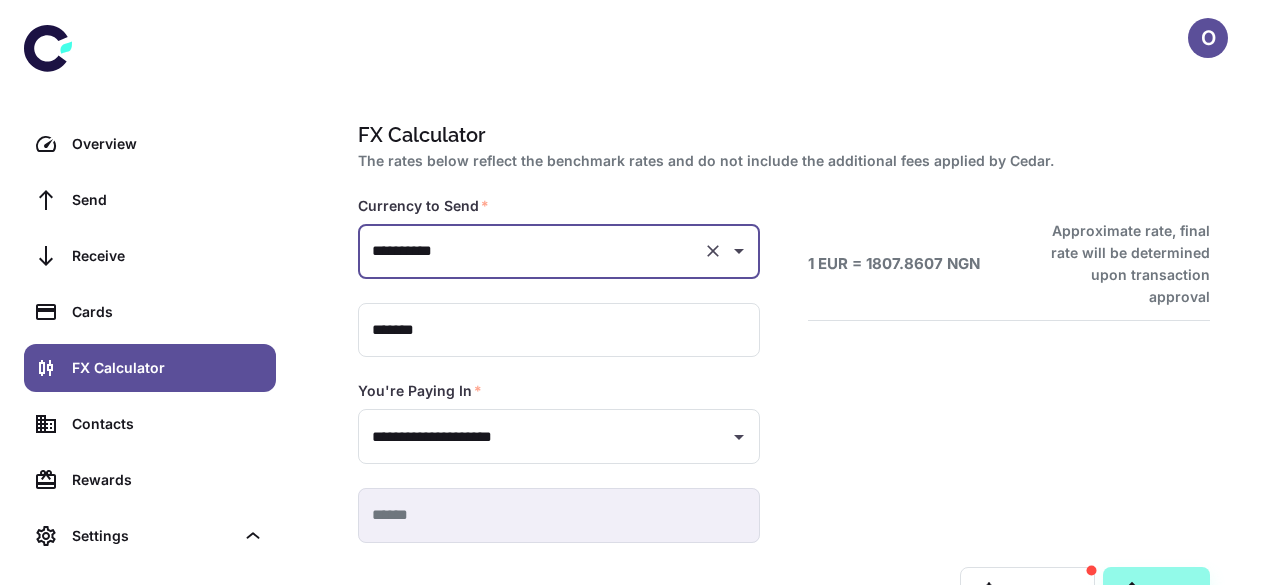 type on "**********" 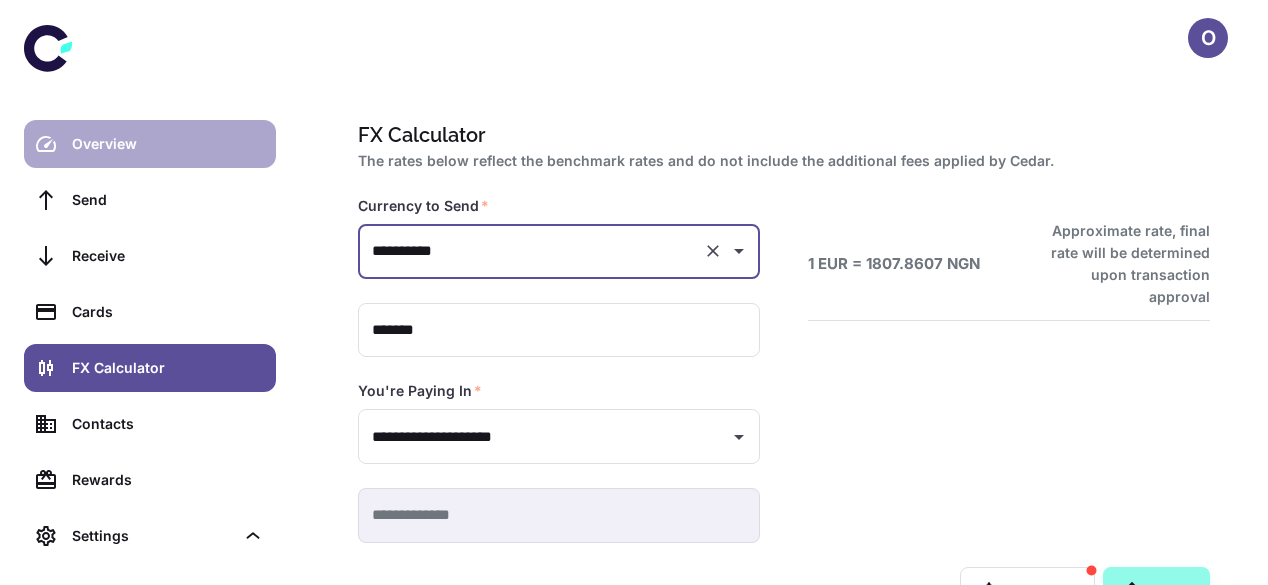 type on "**********" 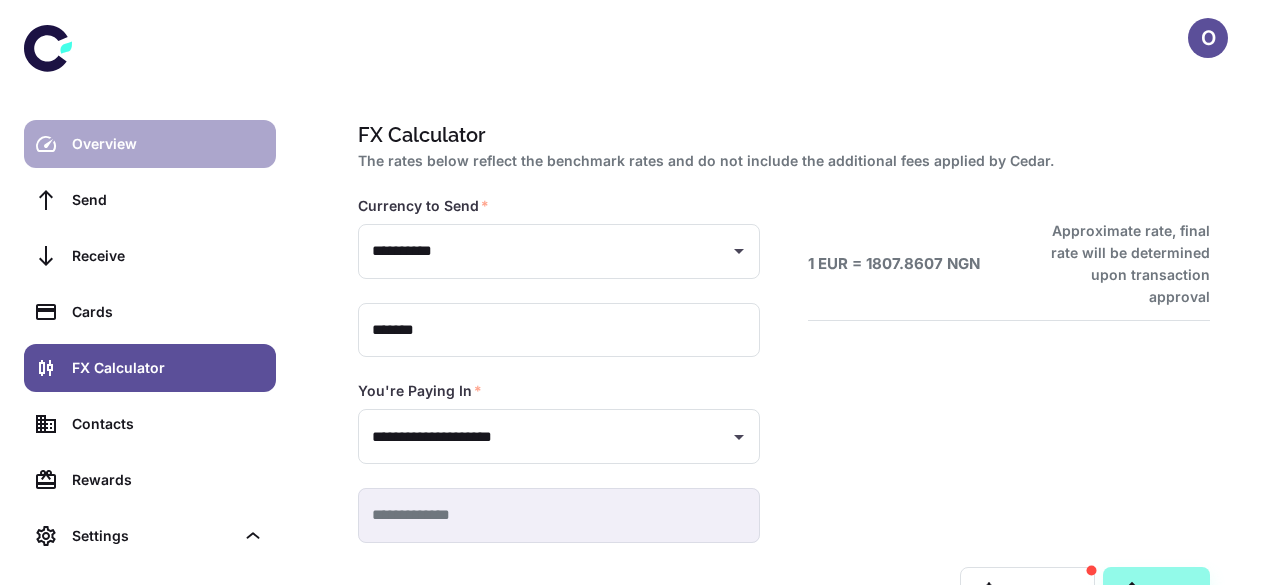 click on "Overview" at bounding box center (168, 144) 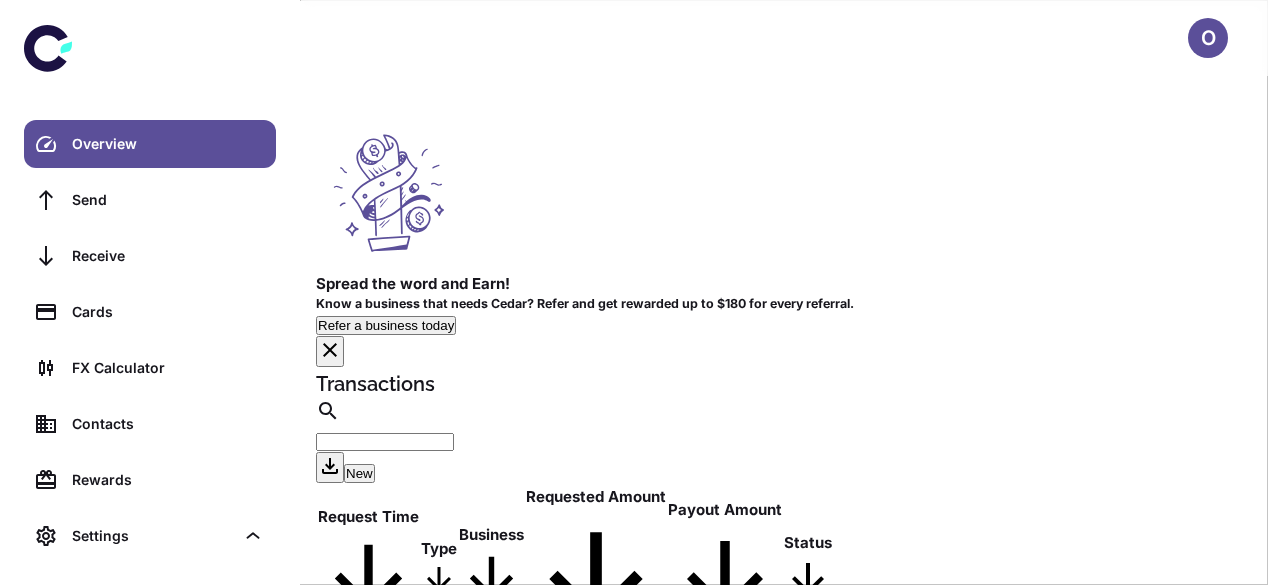 scroll, scrollTop: 87, scrollLeft: 0, axis: vertical 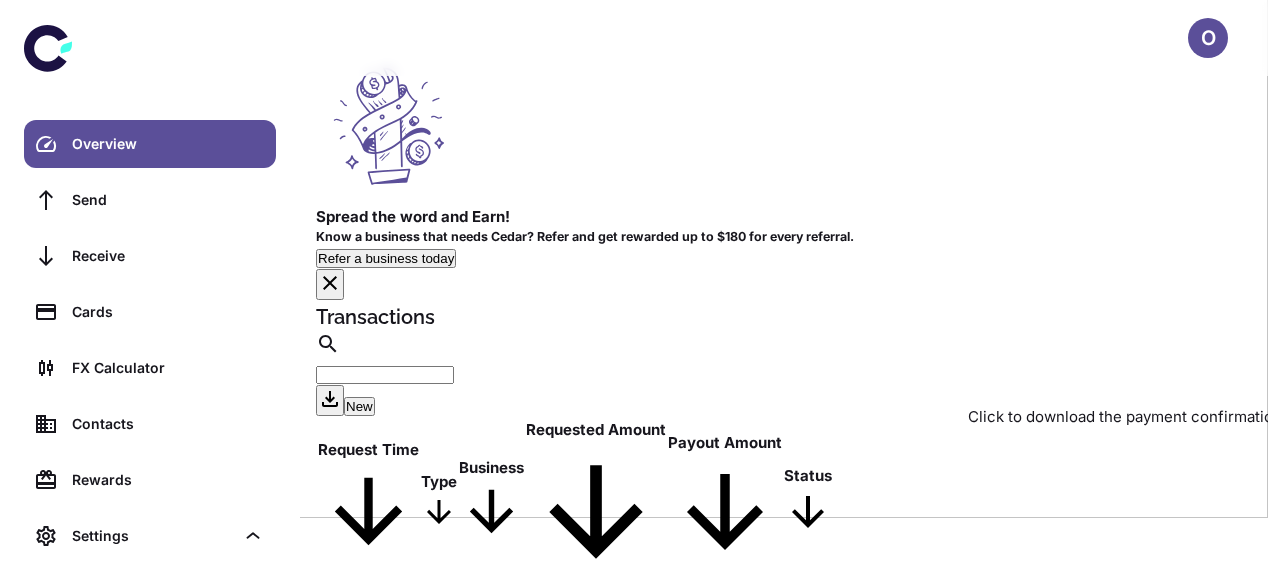 click 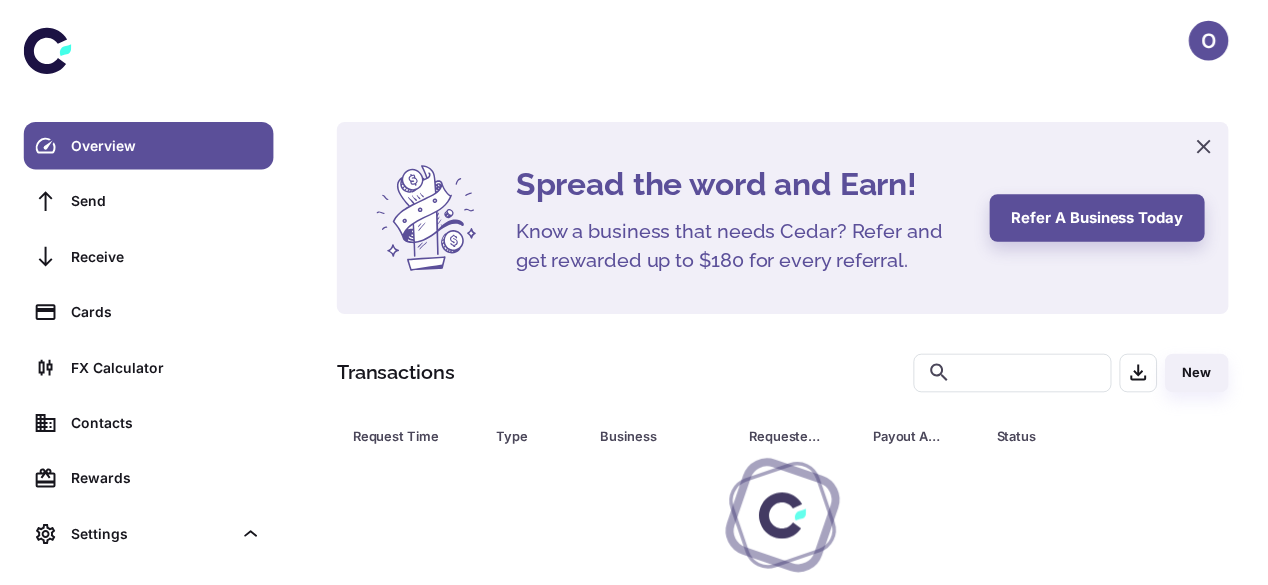 scroll, scrollTop: 0, scrollLeft: 0, axis: both 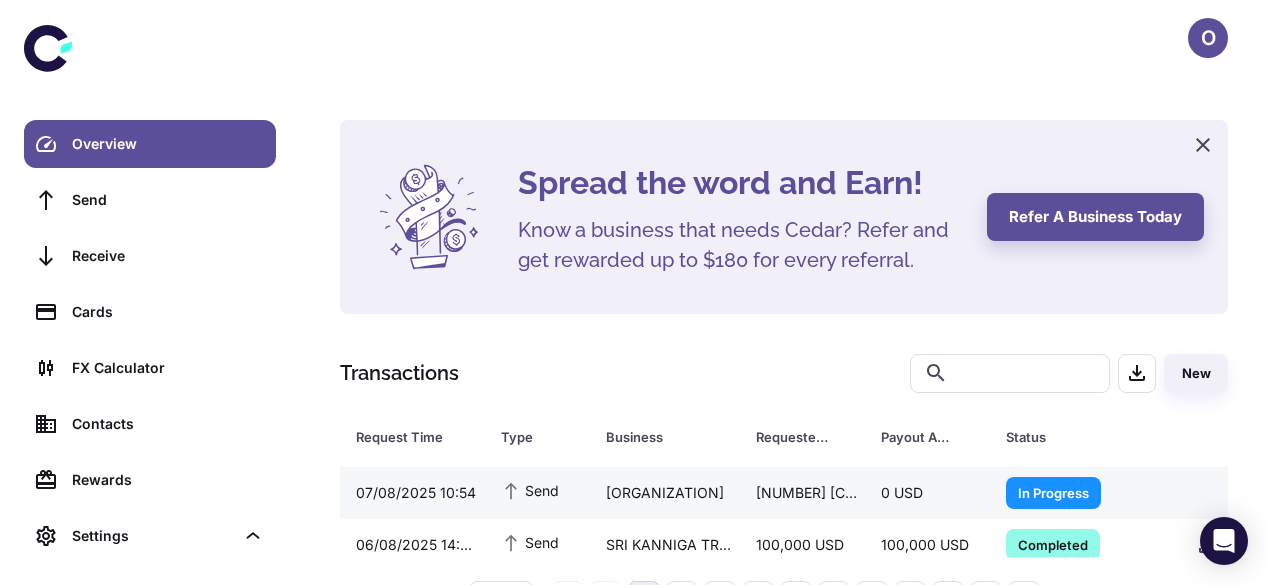 click on "0 USD" at bounding box center [927, 493] 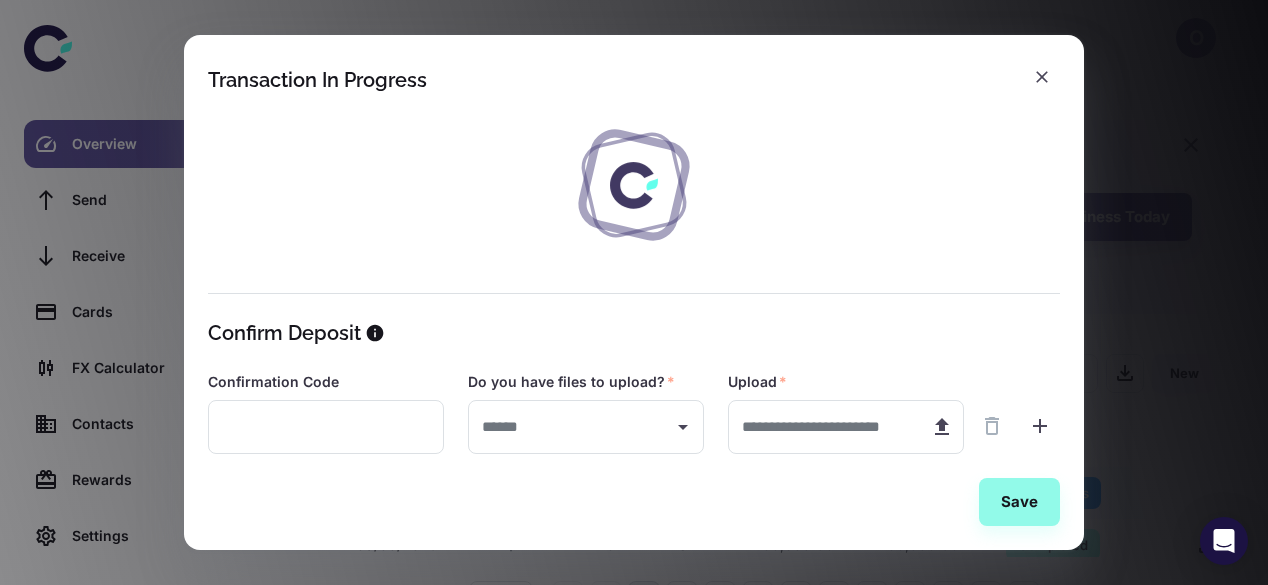 type on "***" 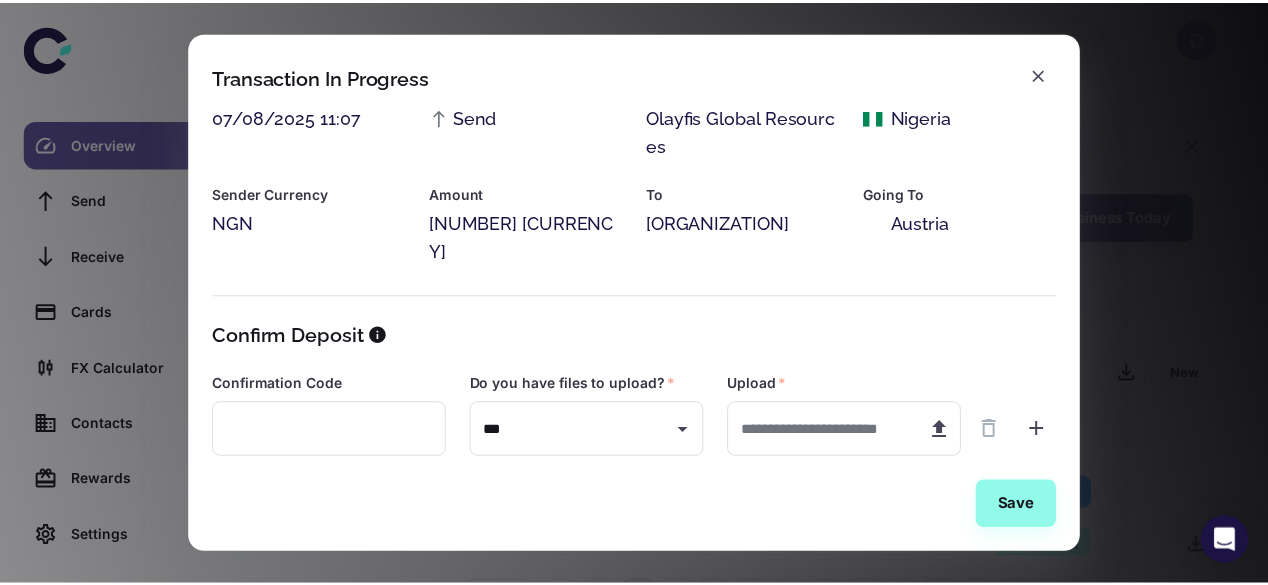 scroll, scrollTop: 0, scrollLeft: 0, axis: both 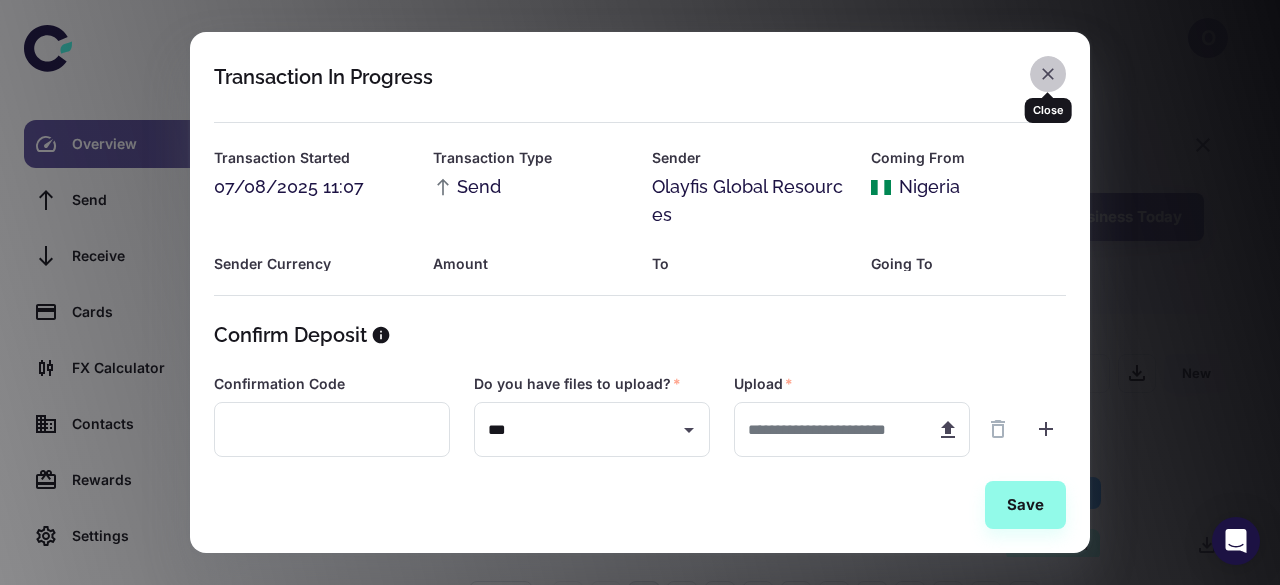 click 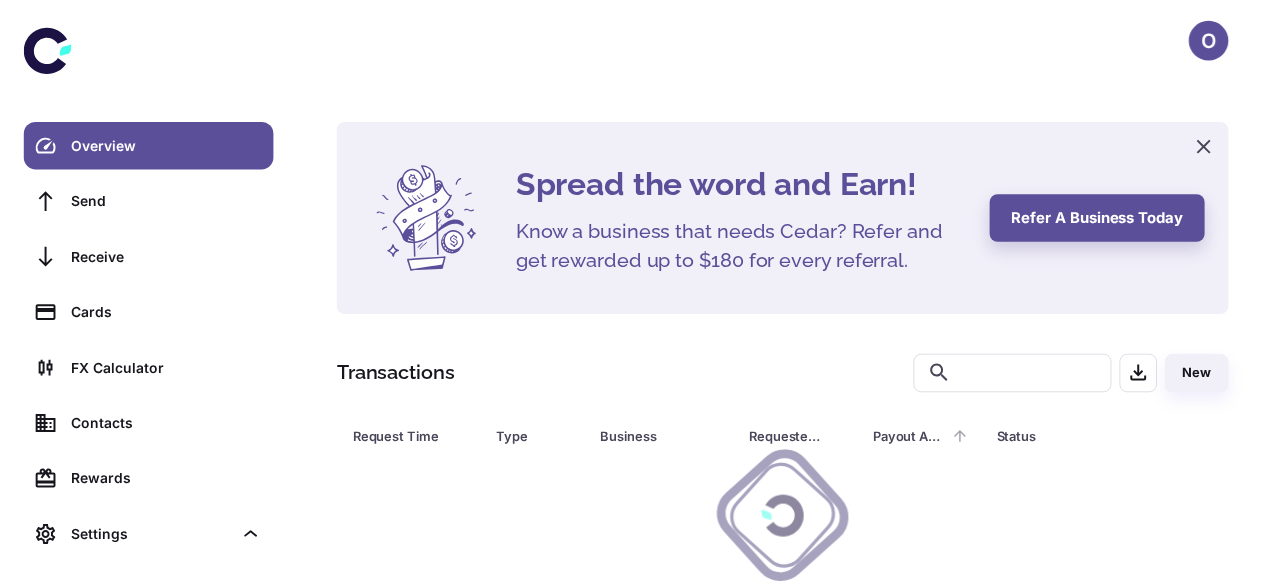 scroll, scrollTop: 0, scrollLeft: 0, axis: both 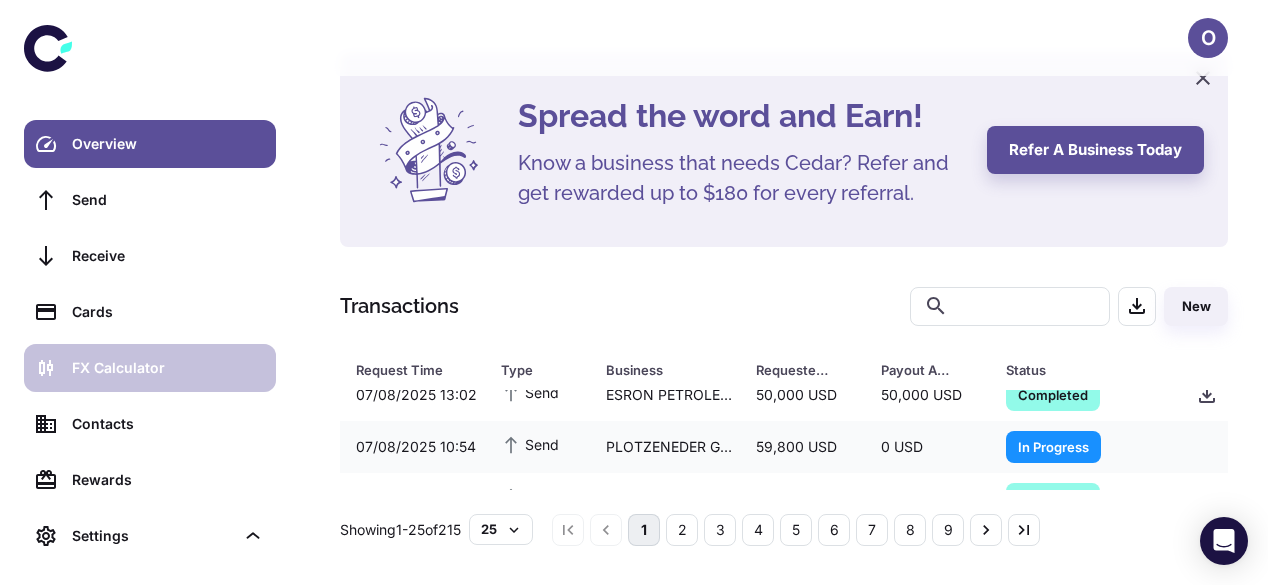 click on "FX Calculator" at bounding box center [168, 368] 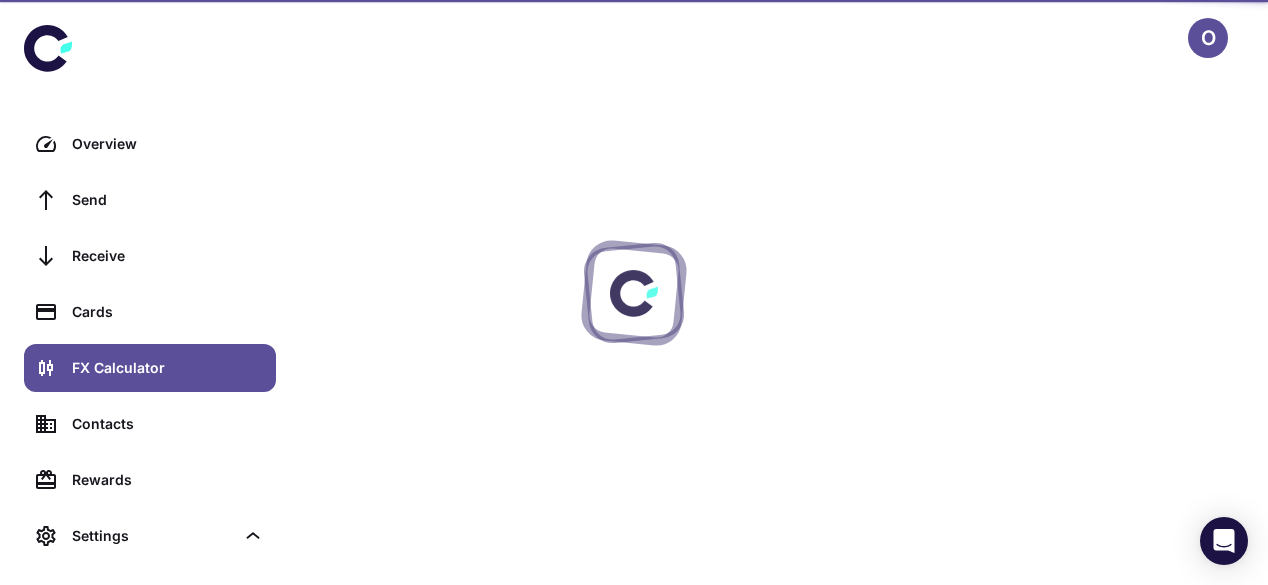 scroll, scrollTop: 0, scrollLeft: 0, axis: both 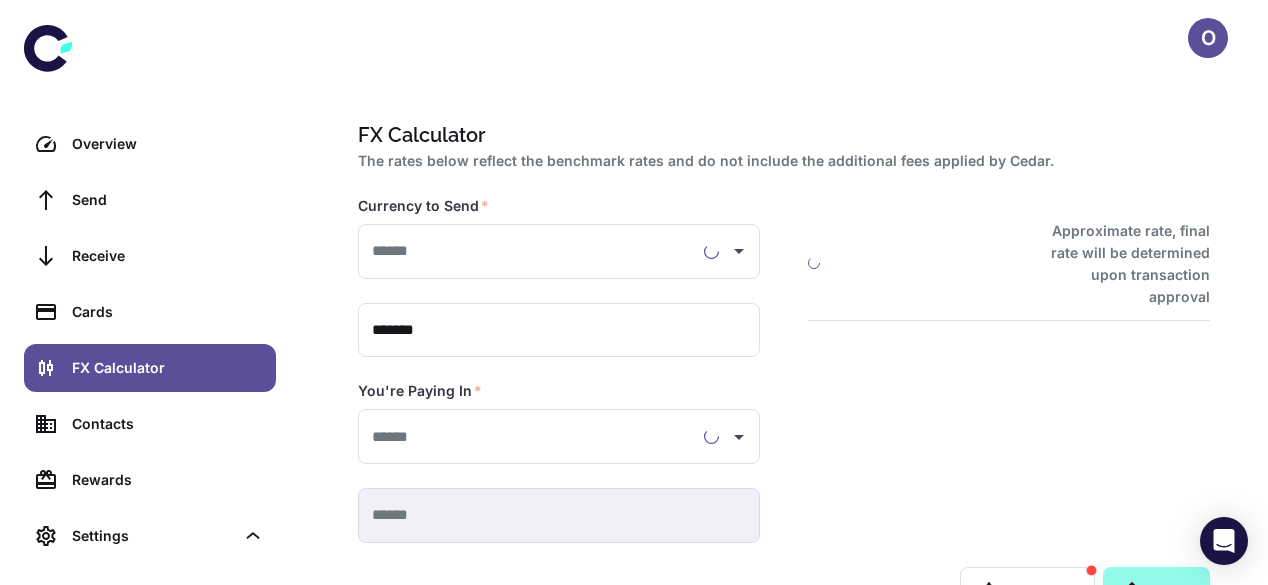 type on "**********" 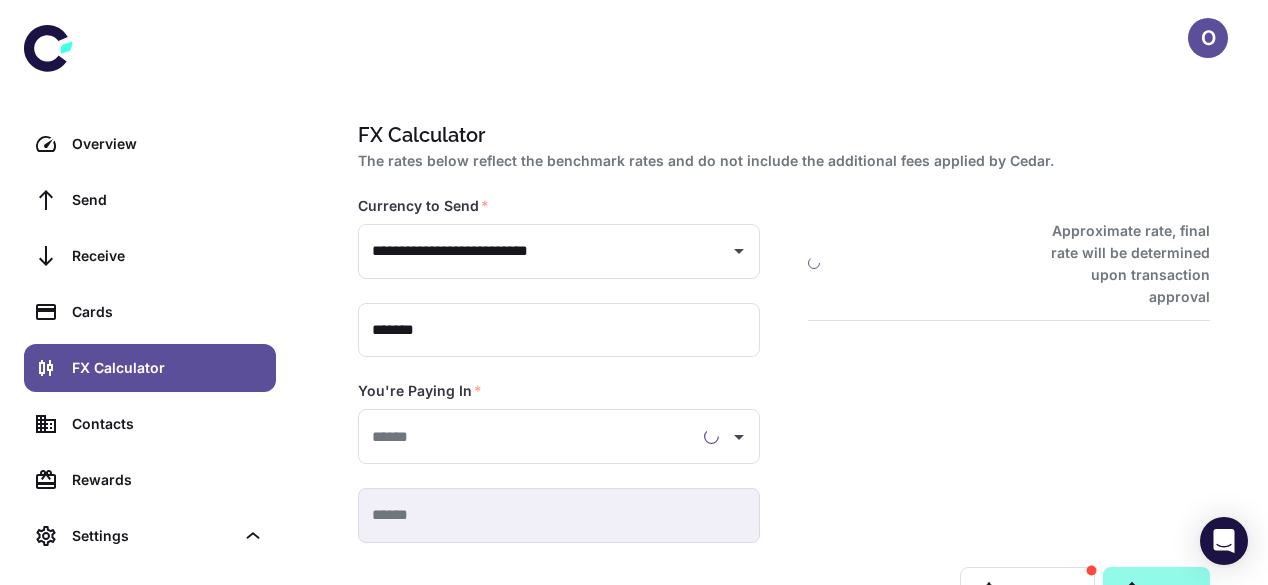 type on "**********" 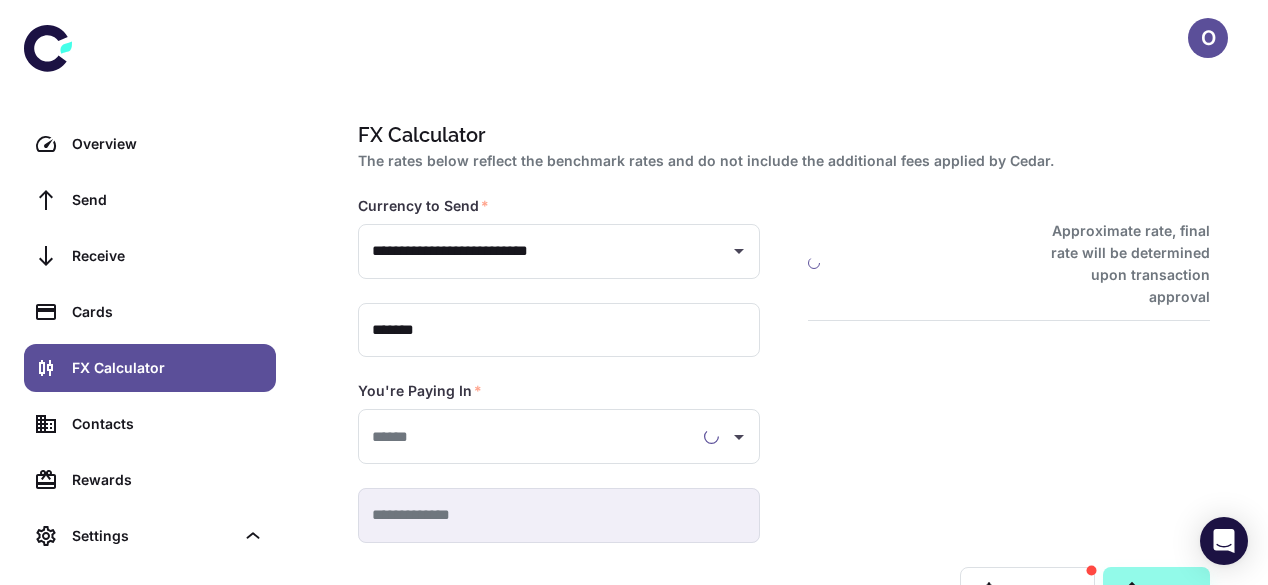 type on "**********" 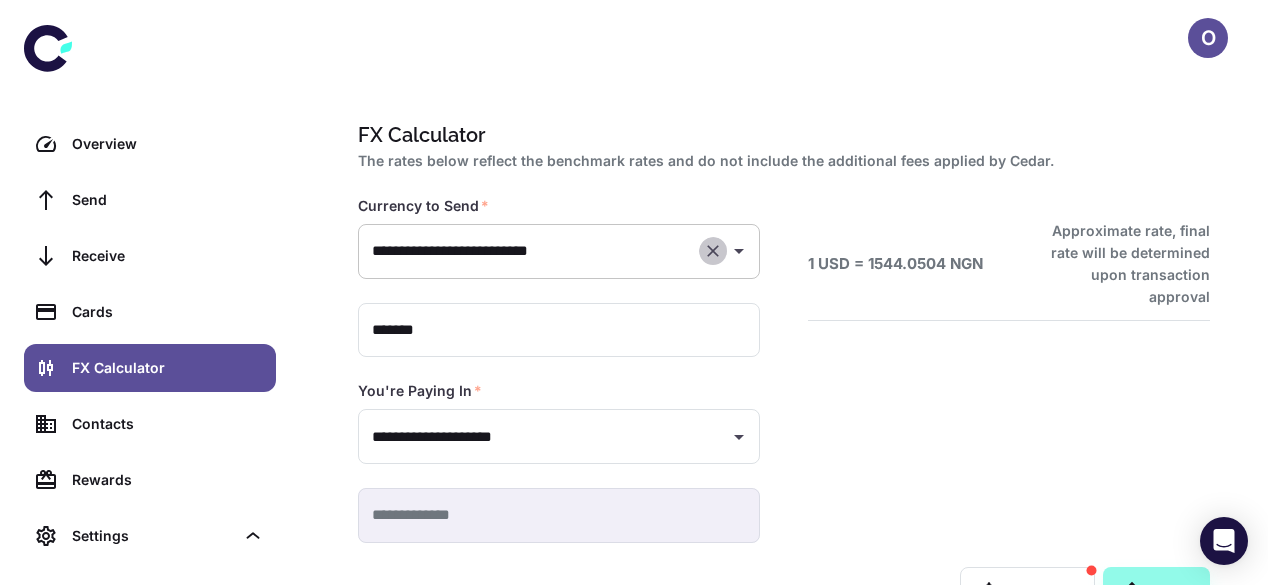 click 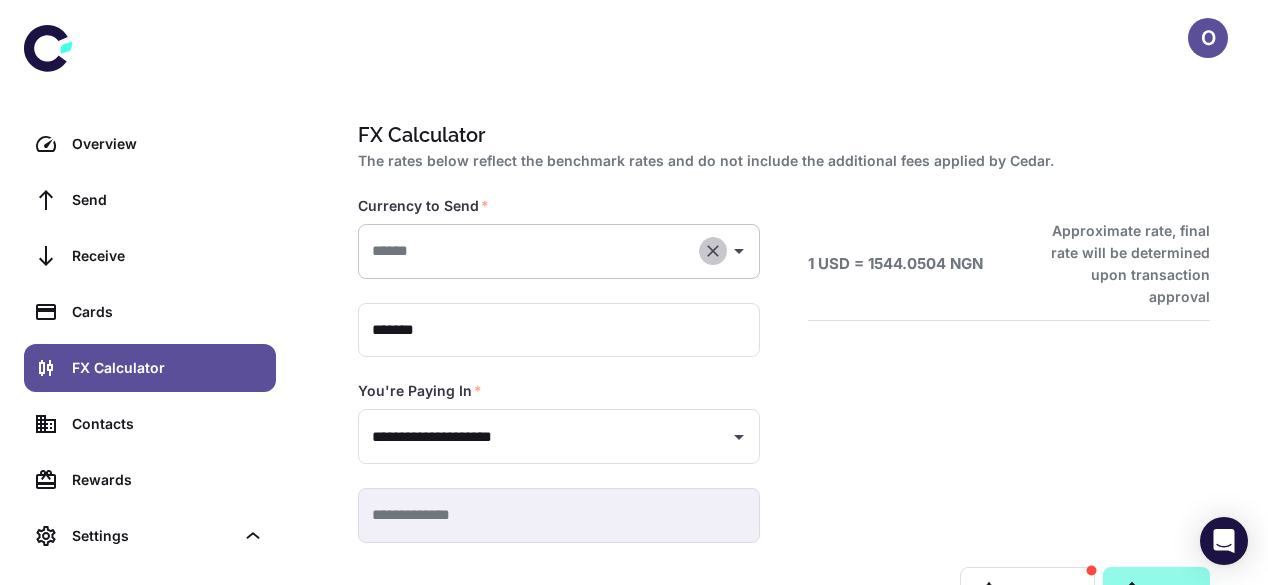 type 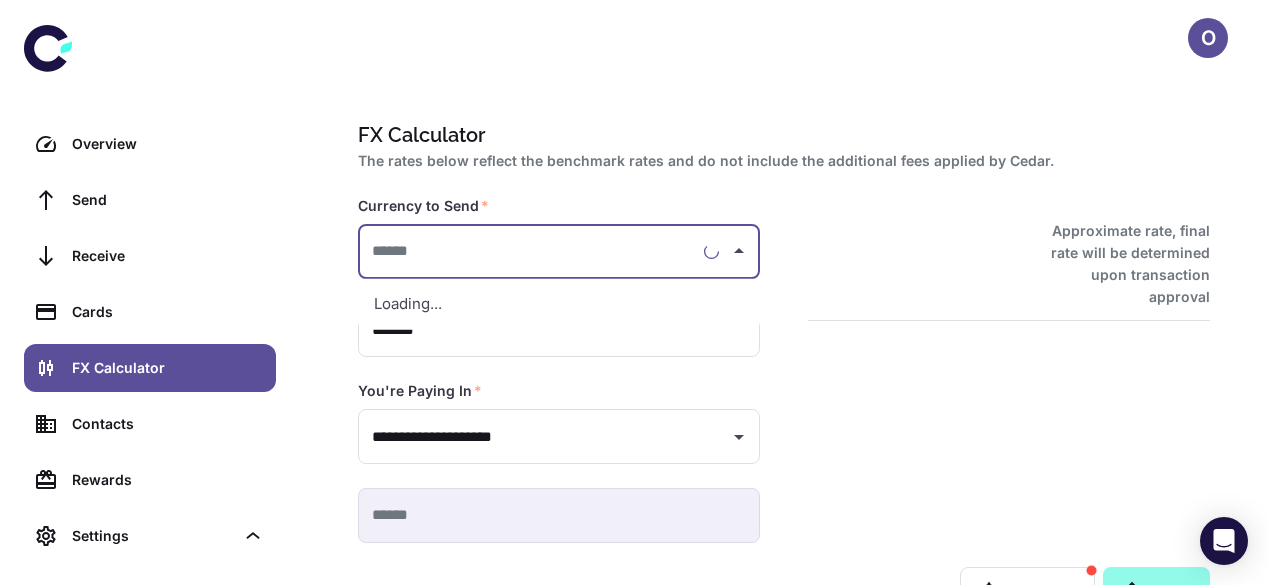 click at bounding box center (531, 251) 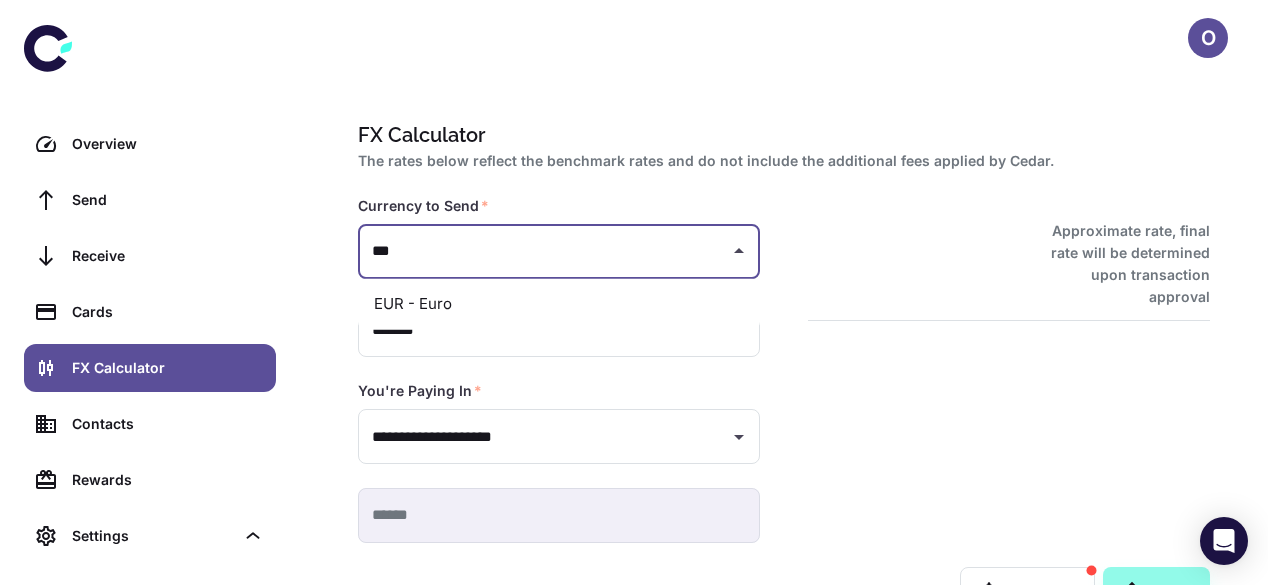 click on "EUR - Euro" at bounding box center [559, 304] 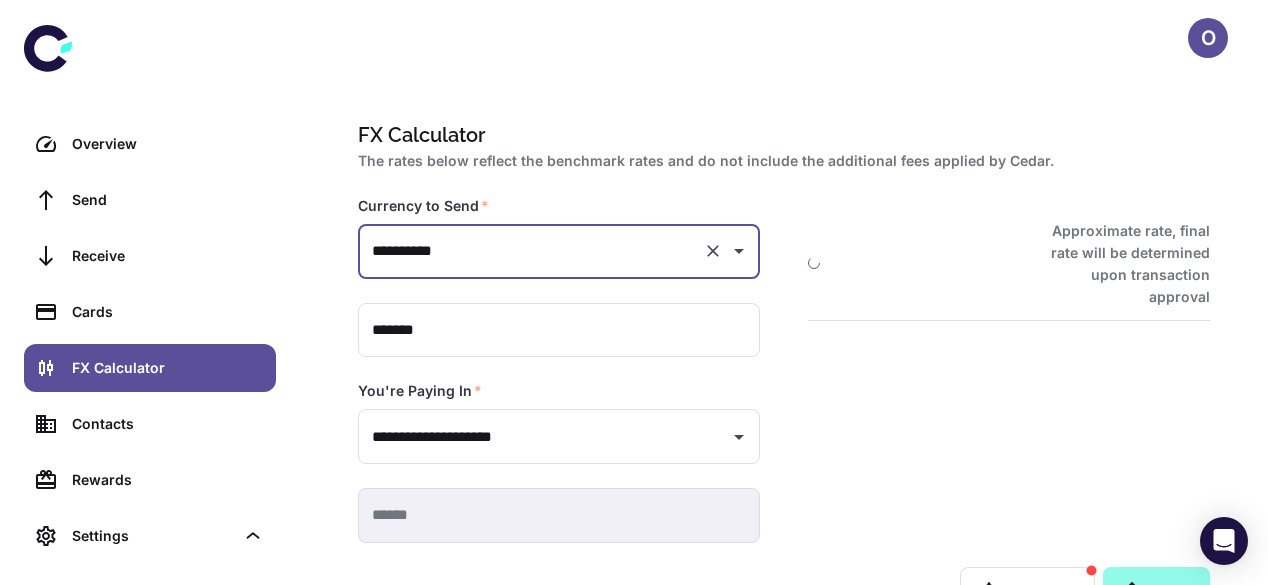 type on "**********" 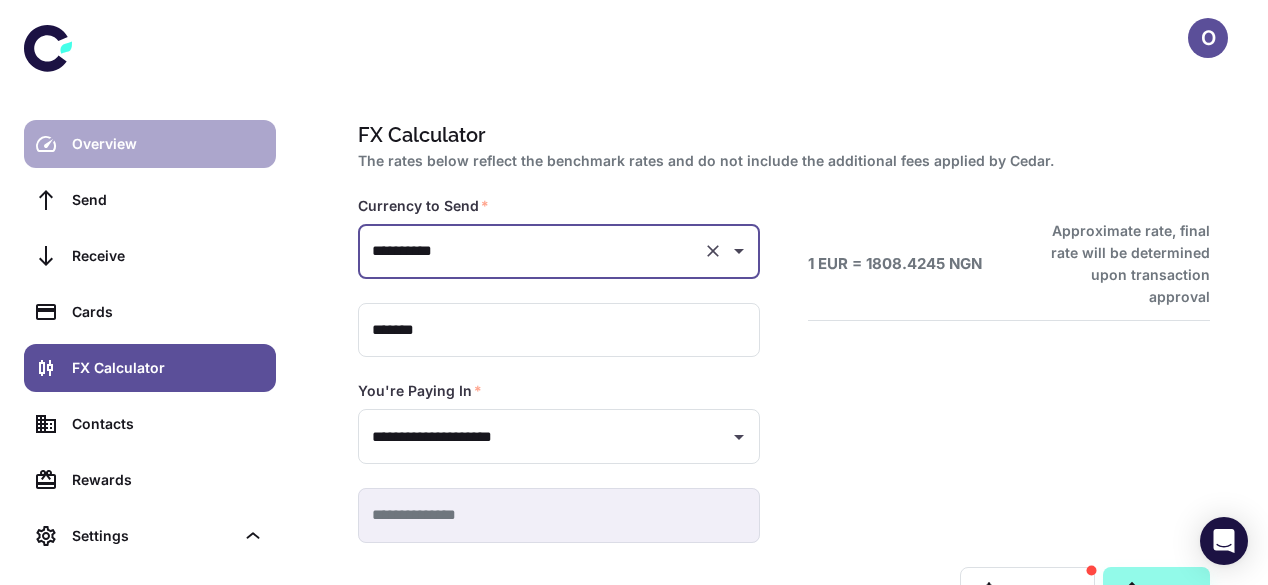 type on "**********" 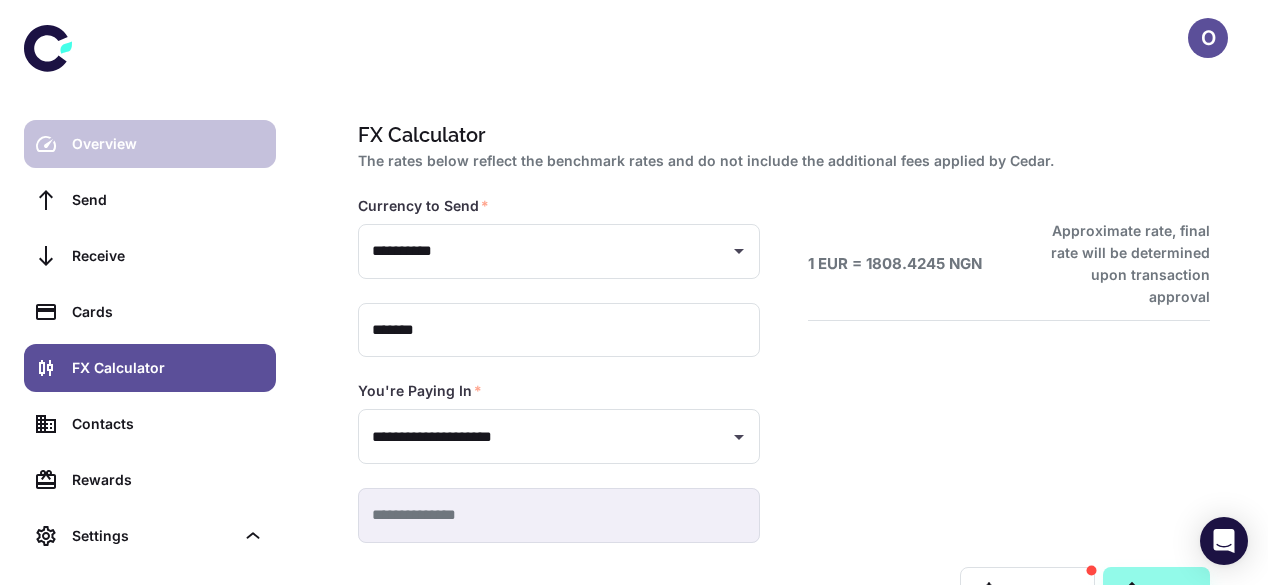click on "Overview" at bounding box center [150, 144] 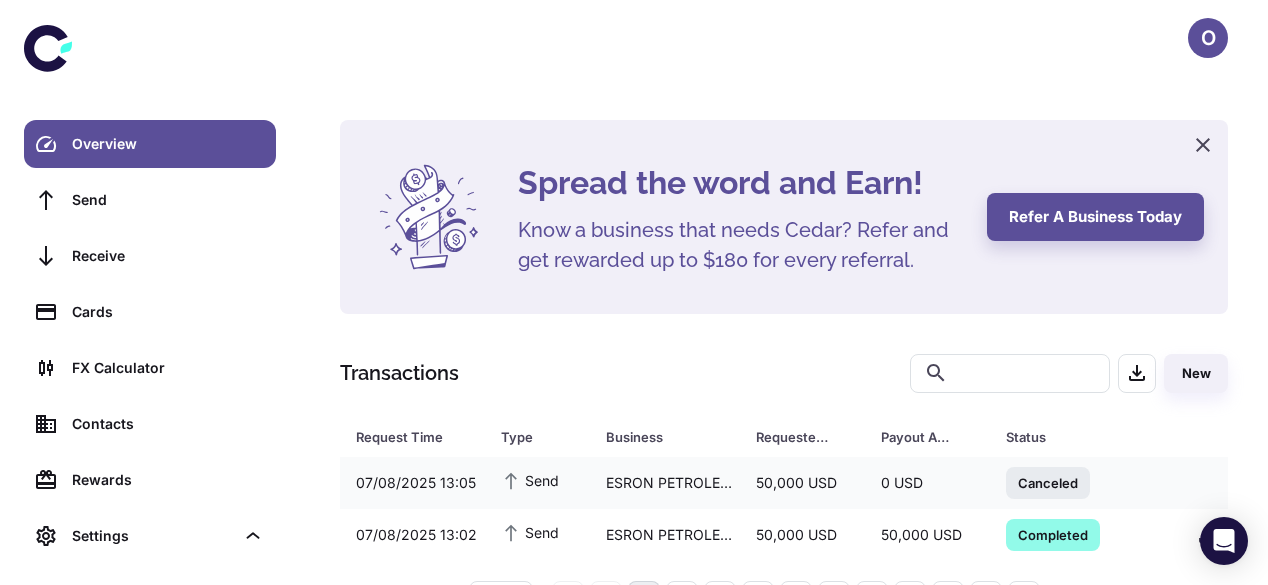 scroll, scrollTop: 67, scrollLeft: 0, axis: vertical 